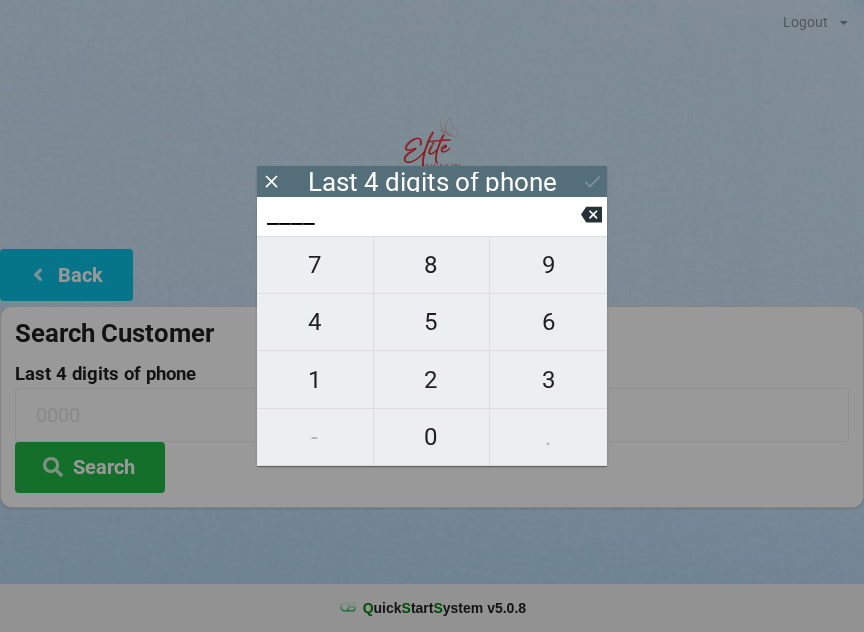 scroll, scrollTop: 0, scrollLeft: 0, axis: both 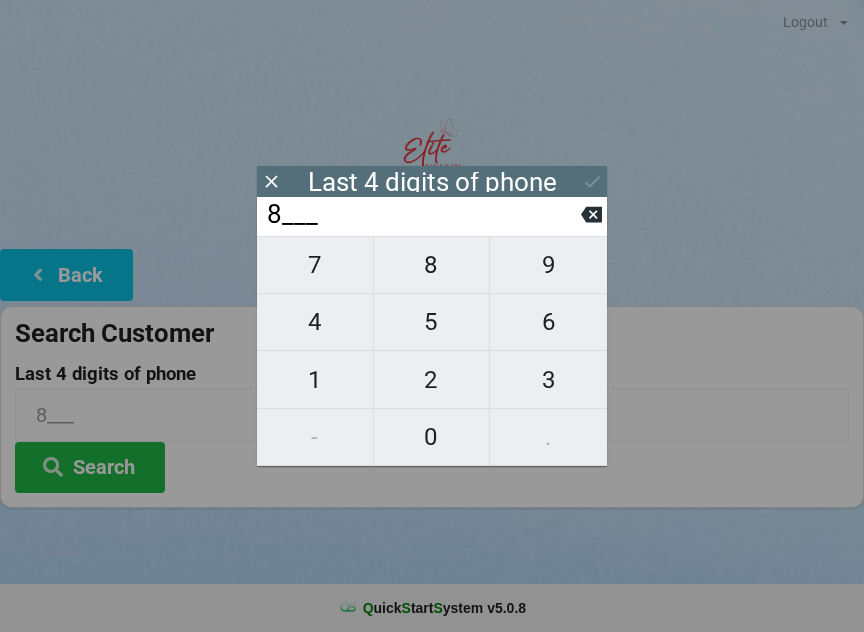 click on "4" at bounding box center (315, 265) 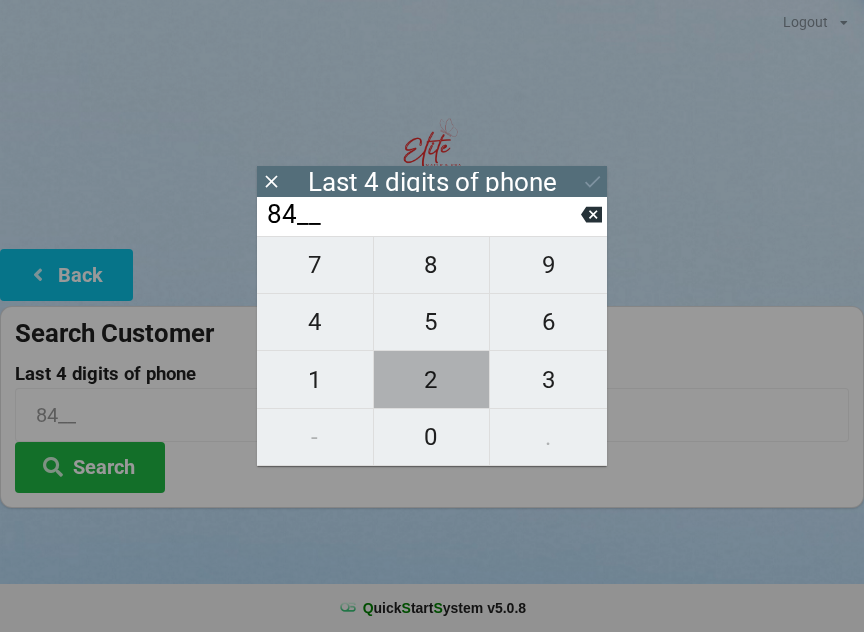 click on "2" at bounding box center (315, 265) 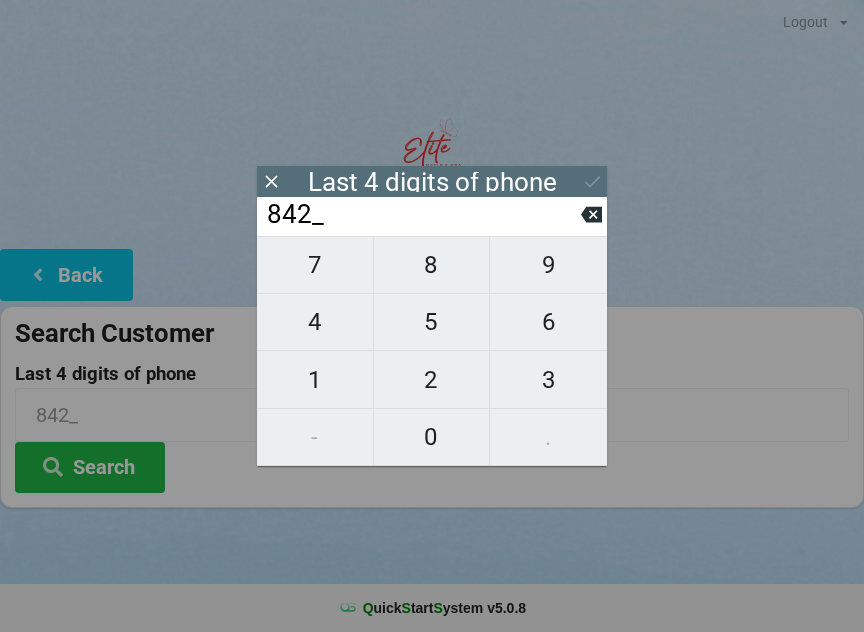click on "9" at bounding box center (315, 265) 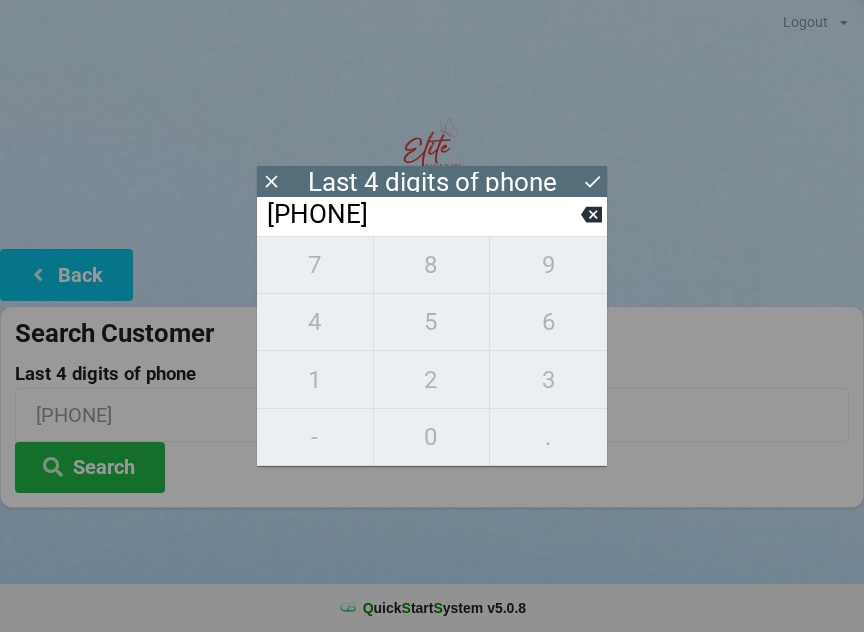click at bounding box center (591, 215) 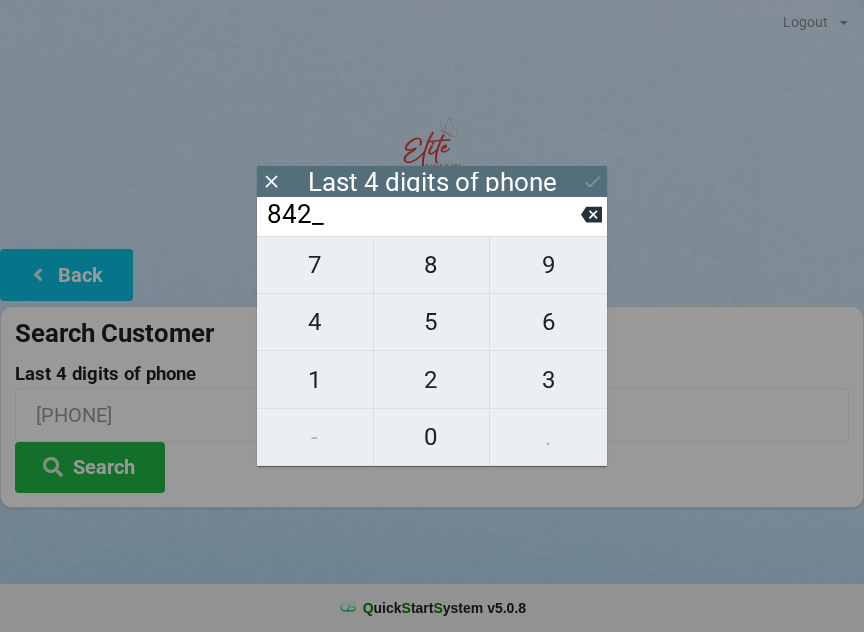 click on "9" at bounding box center [315, 265] 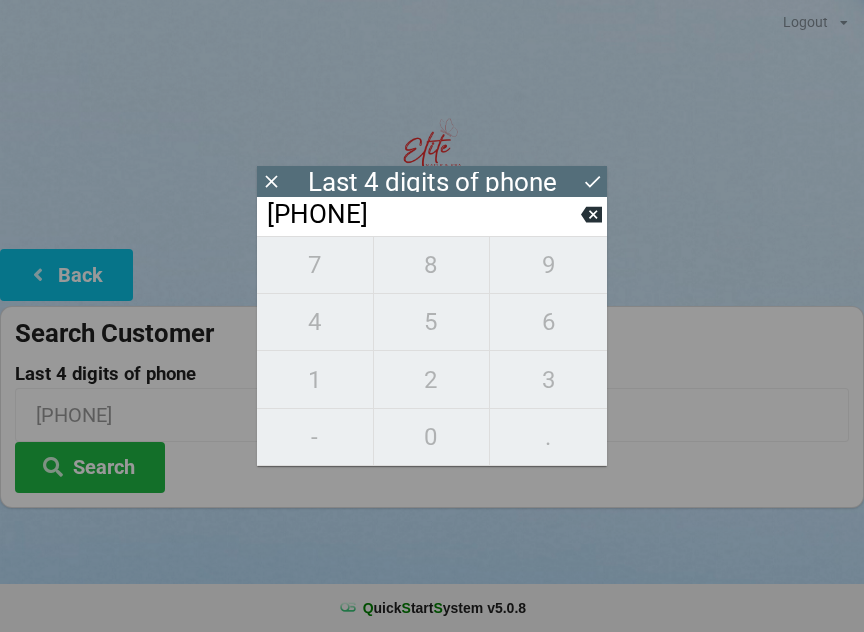 click at bounding box center [592, 181] 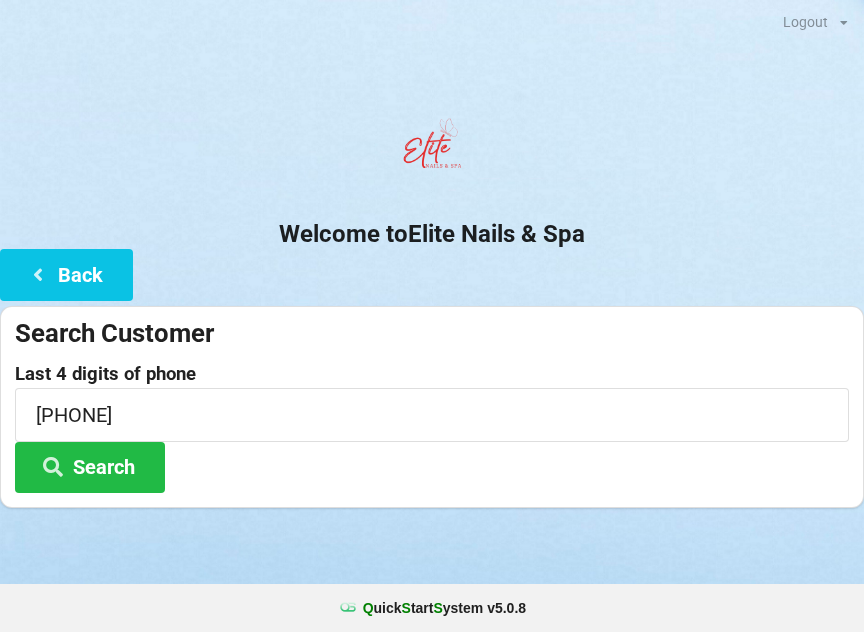 click on "Search" at bounding box center [90, 467] 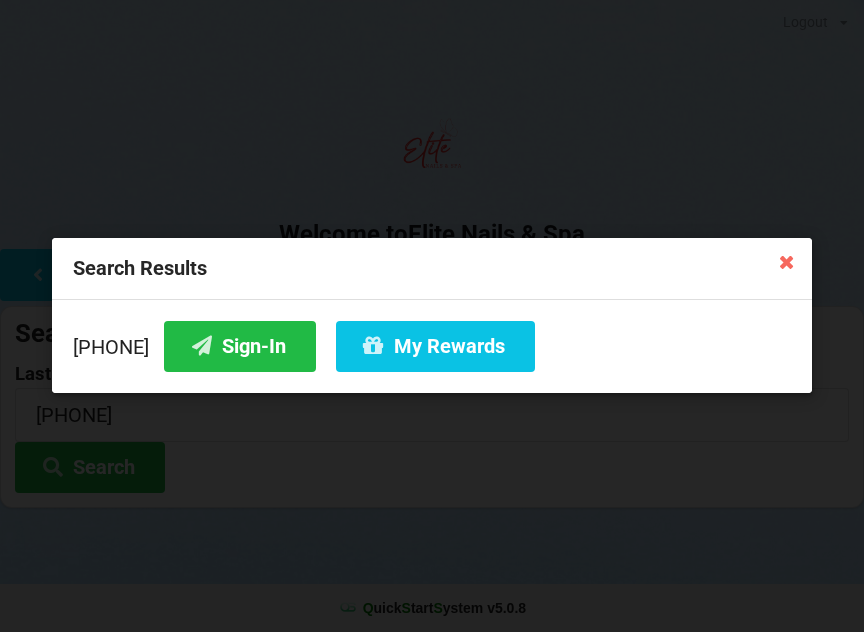 click on "Sign-In" at bounding box center (240, 346) 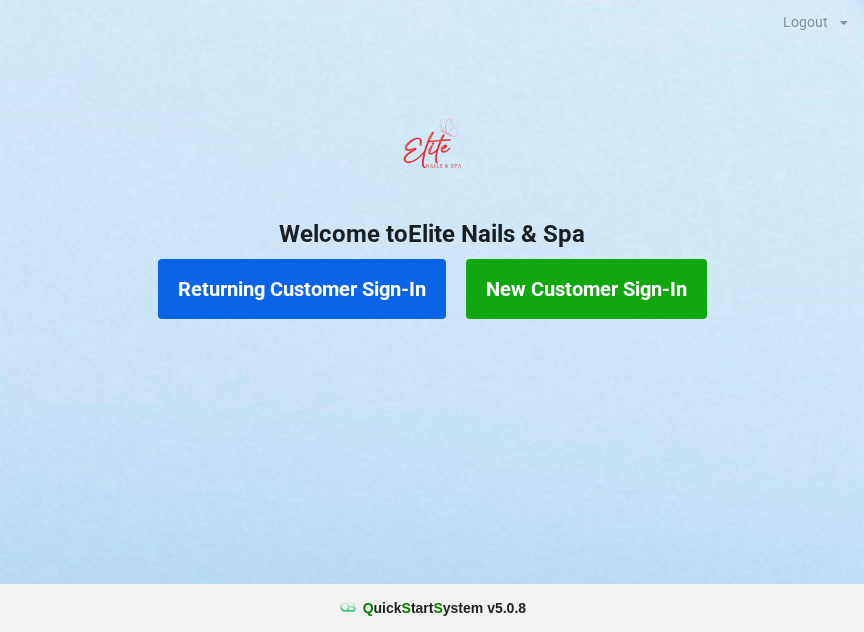 click on "Returning Customer Sign-In" at bounding box center [302, 289] 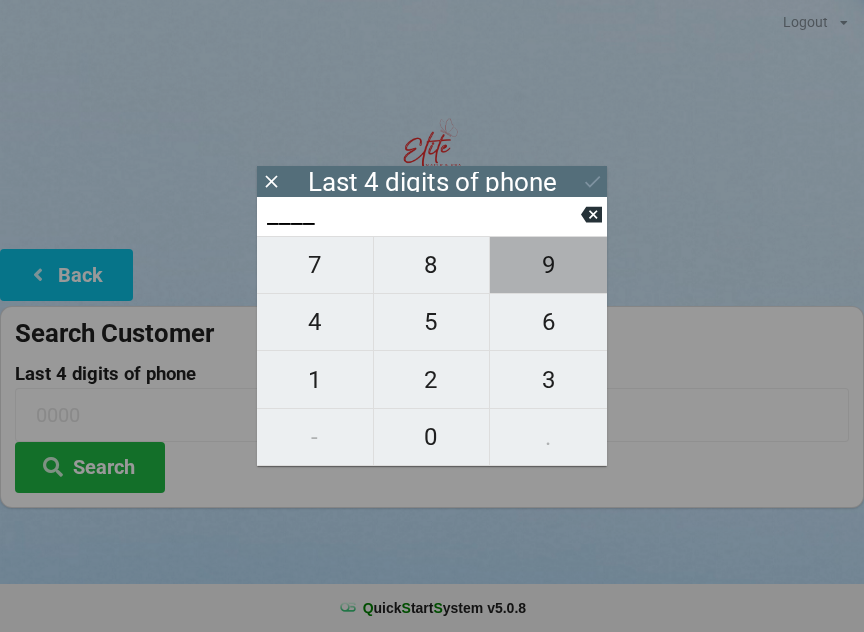click on "9" at bounding box center (315, 265) 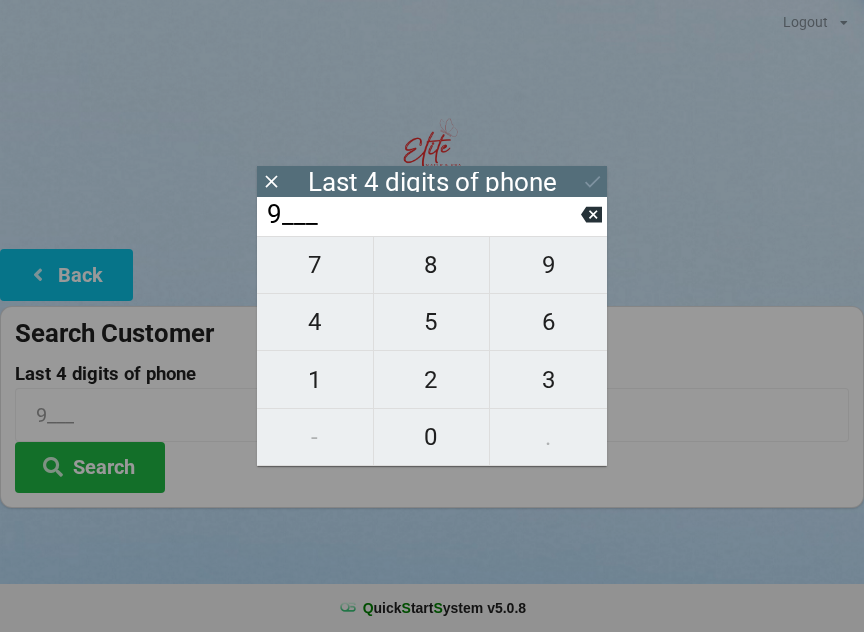 click on "1" at bounding box center (315, 265) 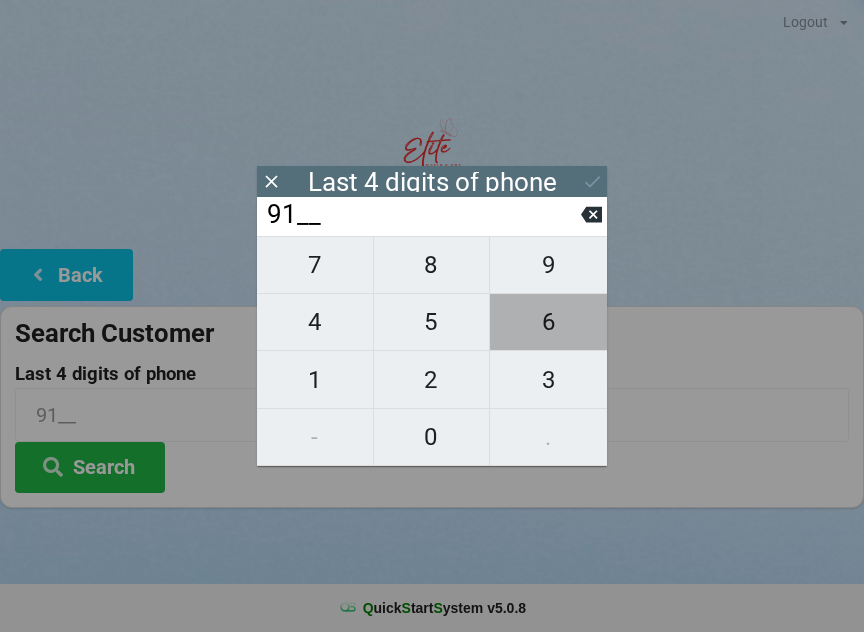 click on "6" at bounding box center [315, 265] 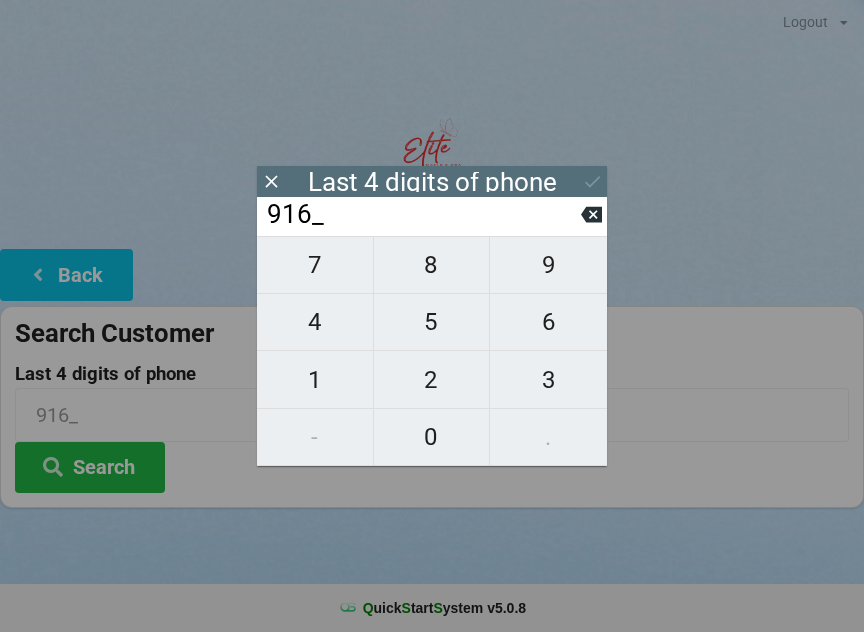 click at bounding box center (591, 215) 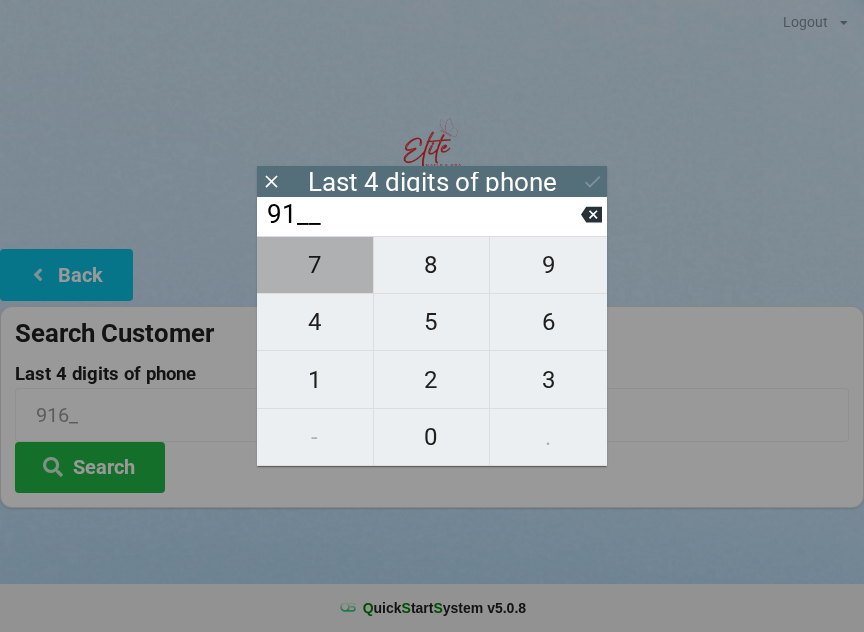 click on "7" at bounding box center (315, 265) 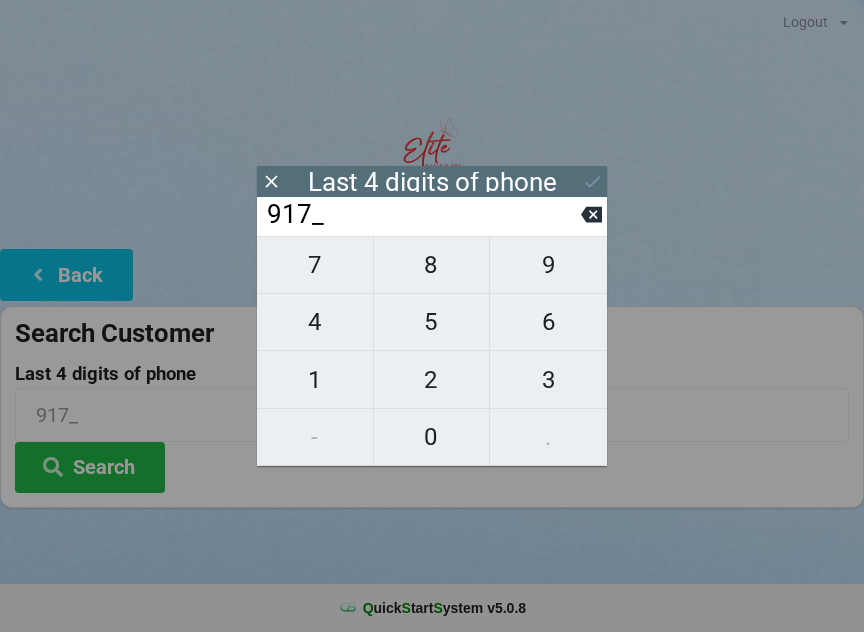 click on "6" at bounding box center [315, 265] 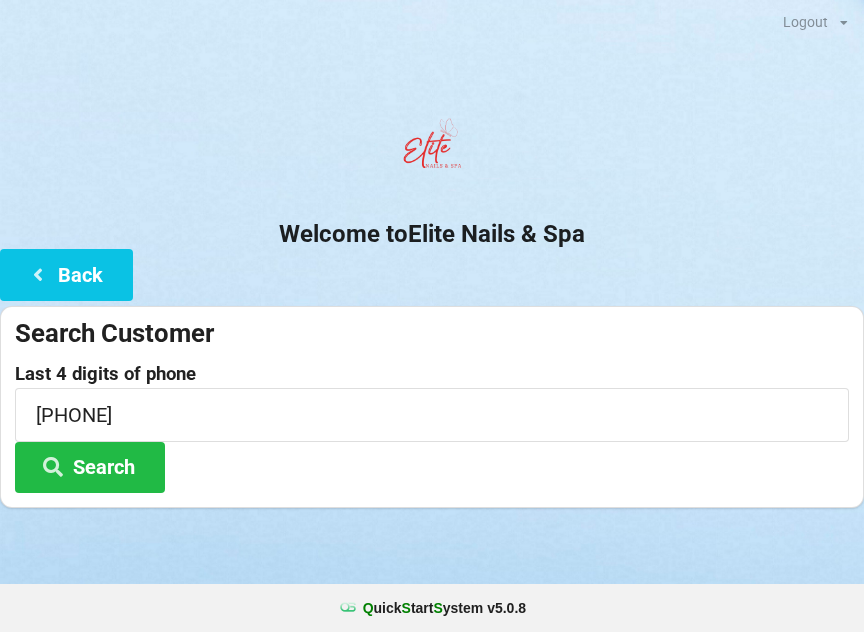 click on "Search" at bounding box center (90, 467) 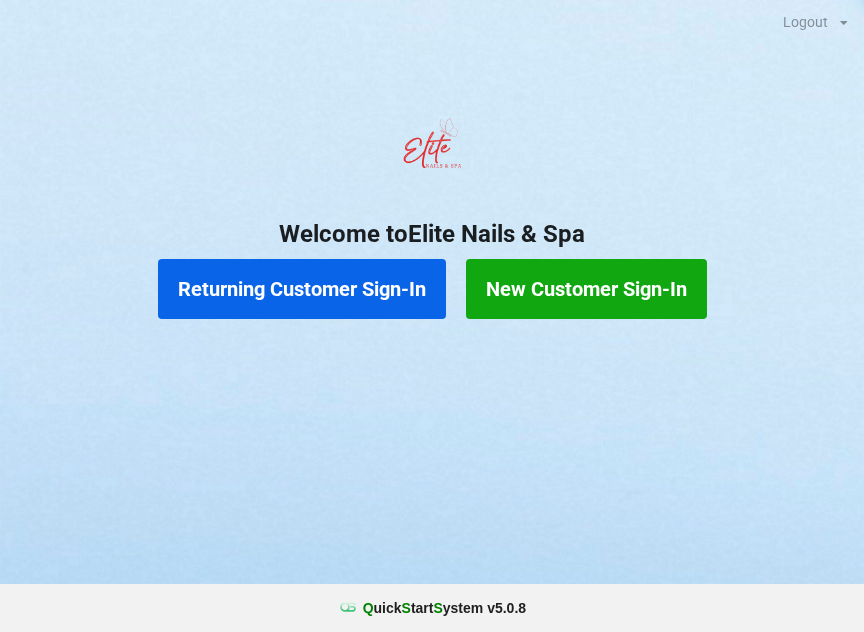 click on "New Customer Sign-In" at bounding box center (586, 289) 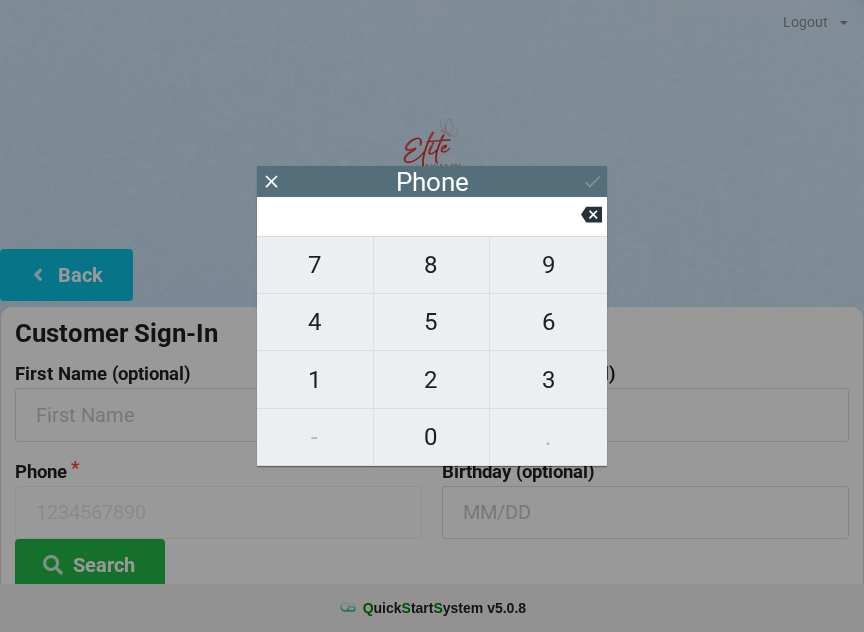 click on "4" at bounding box center [315, 265] 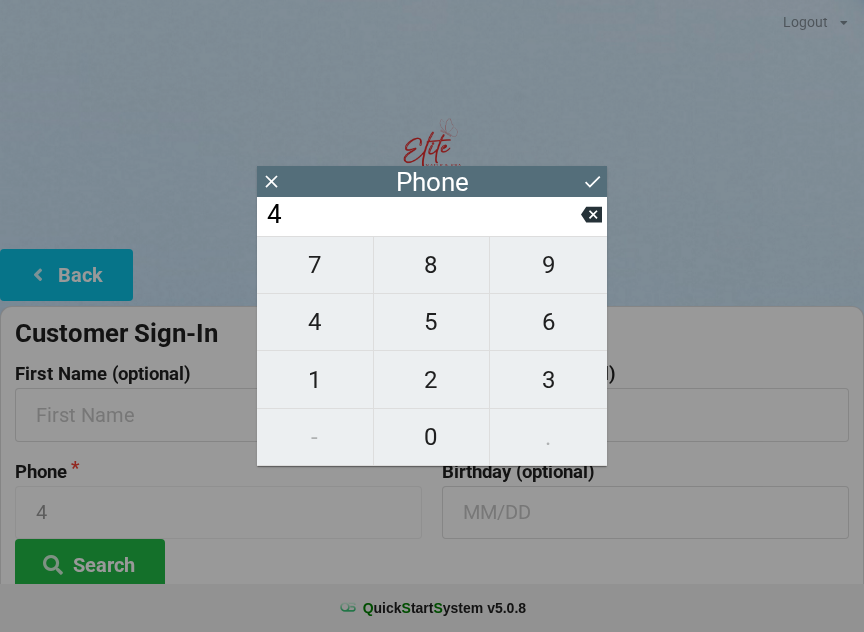 click on "0" at bounding box center [315, 265] 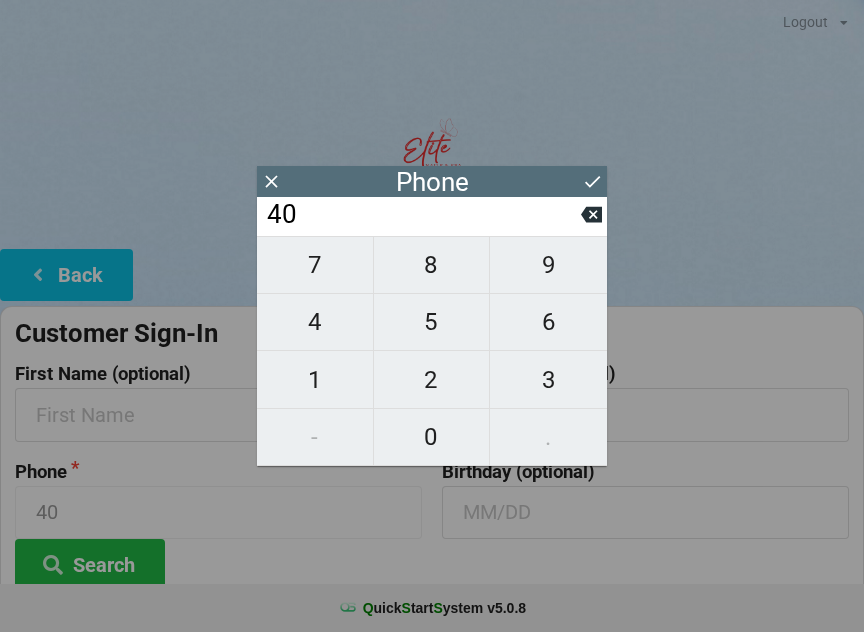 click on "7" at bounding box center [315, 265] 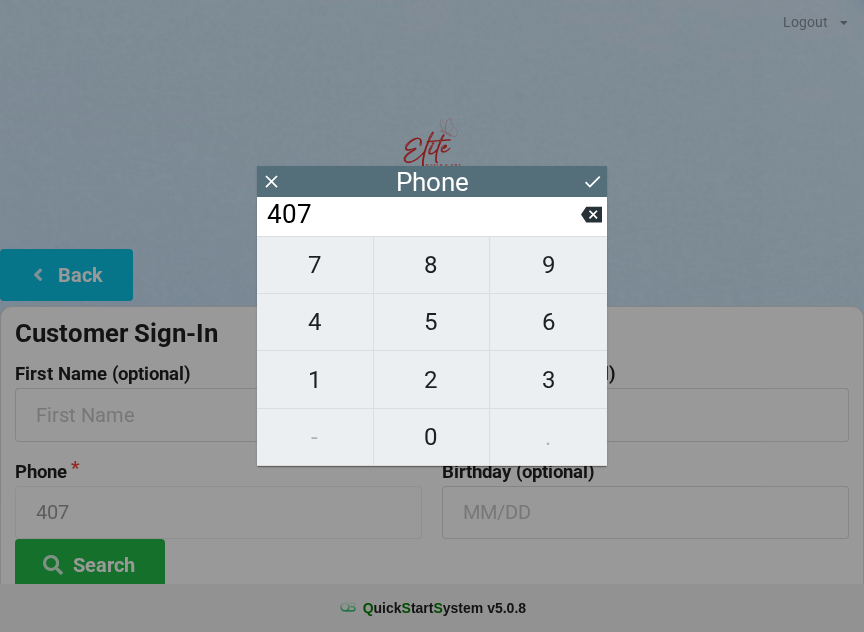 click on "3" at bounding box center [315, 265] 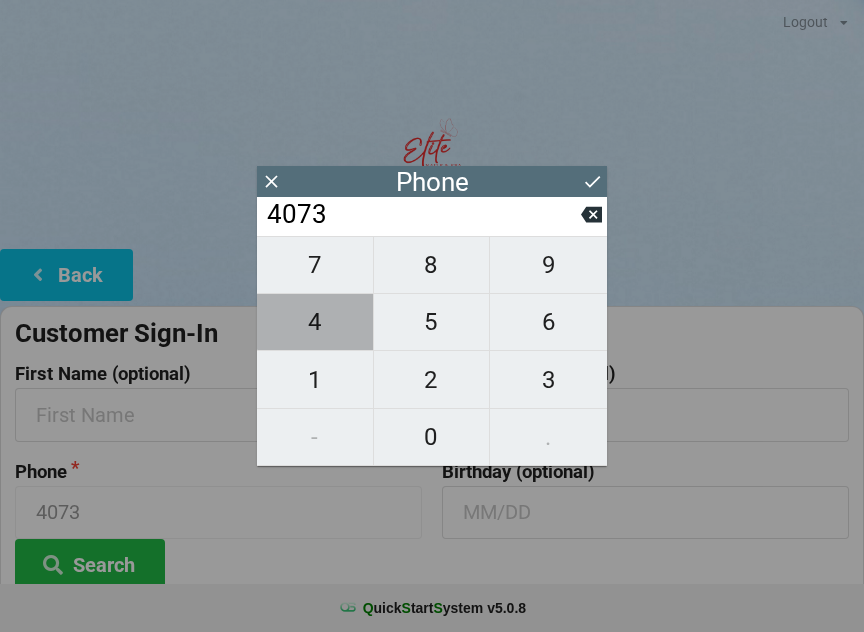 click on "4" at bounding box center [315, 265] 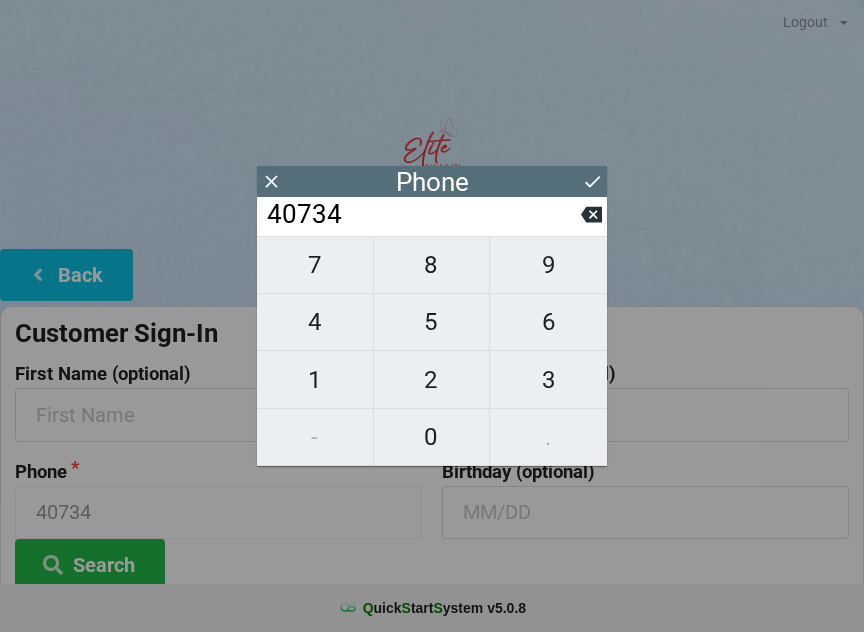 click on "6" at bounding box center (315, 265) 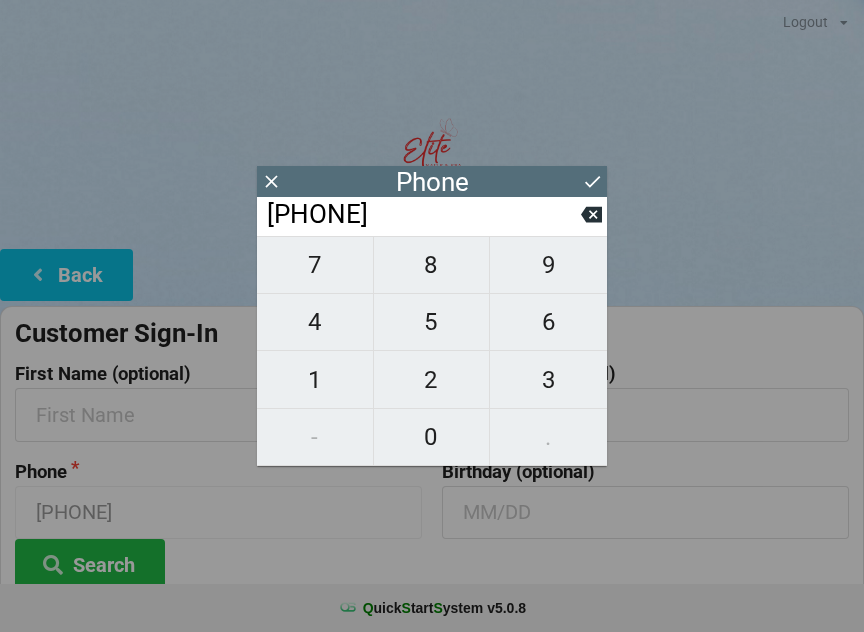 click on "9" at bounding box center (315, 265) 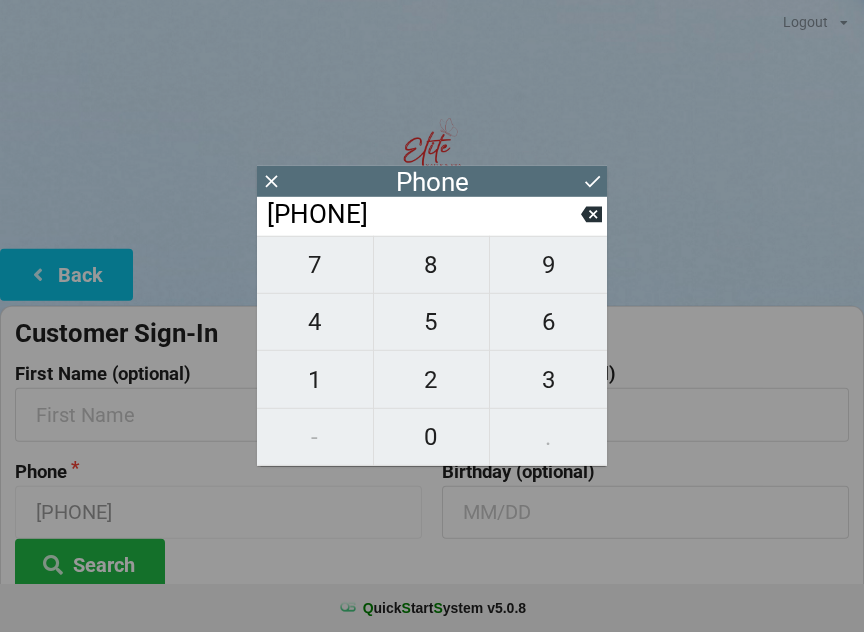 scroll, scrollTop: 0, scrollLeft: 0, axis: both 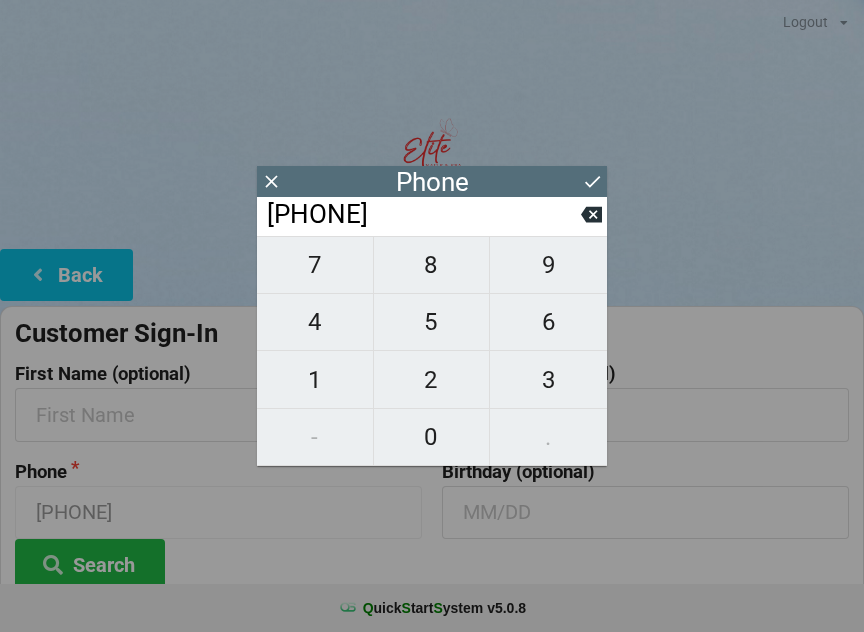 click at bounding box center (271, 181) 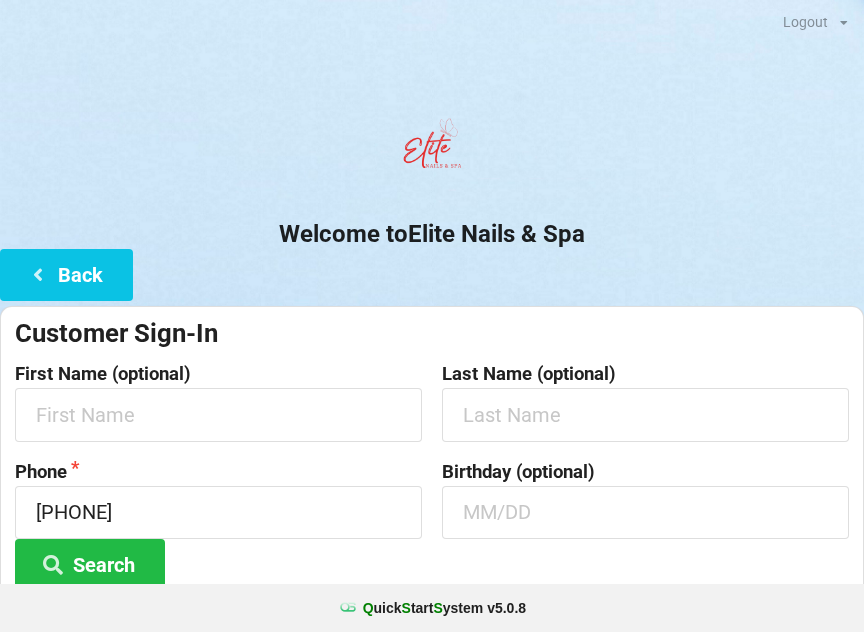 scroll, scrollTop: 4, scrollLeft: 0, axis: vertical 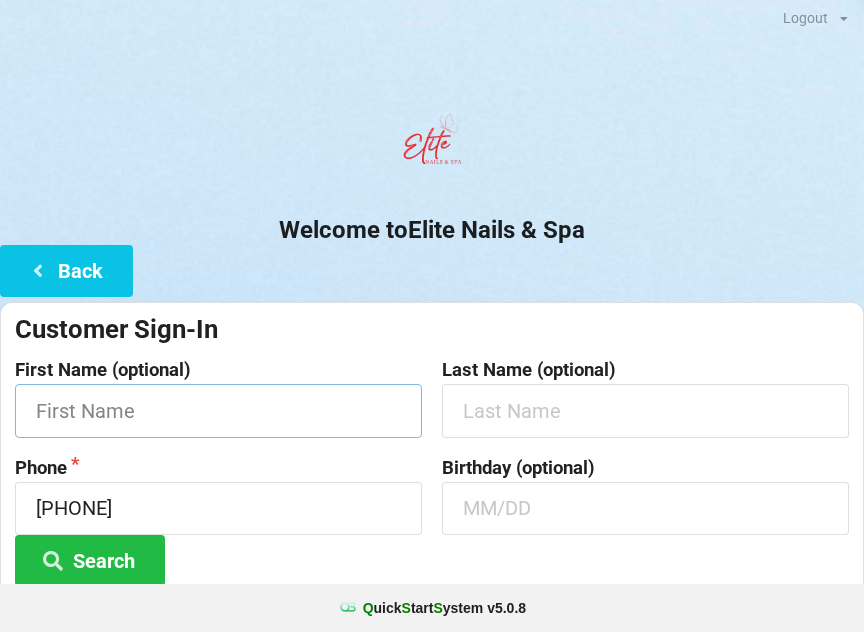 click at bounding box center (218, 410) 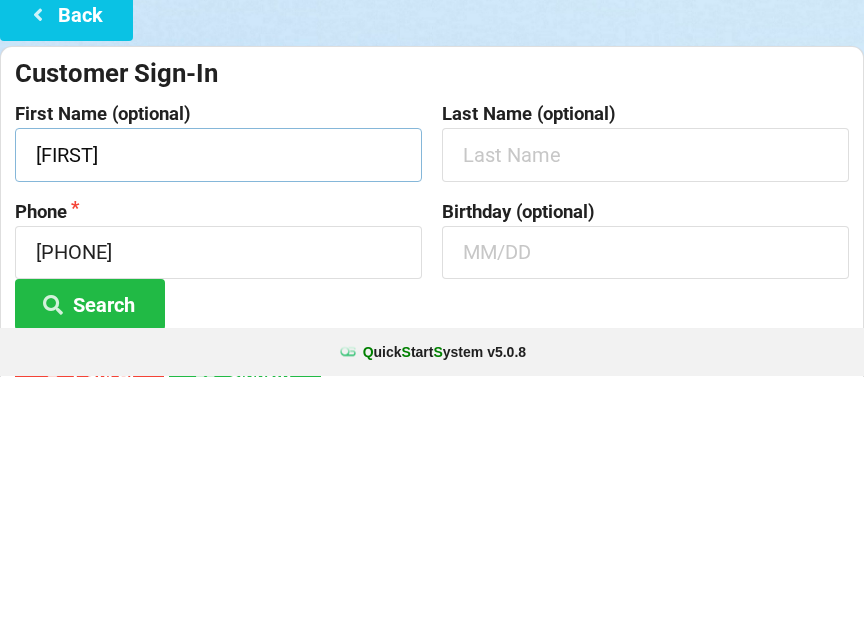 type on "[FIRST]" 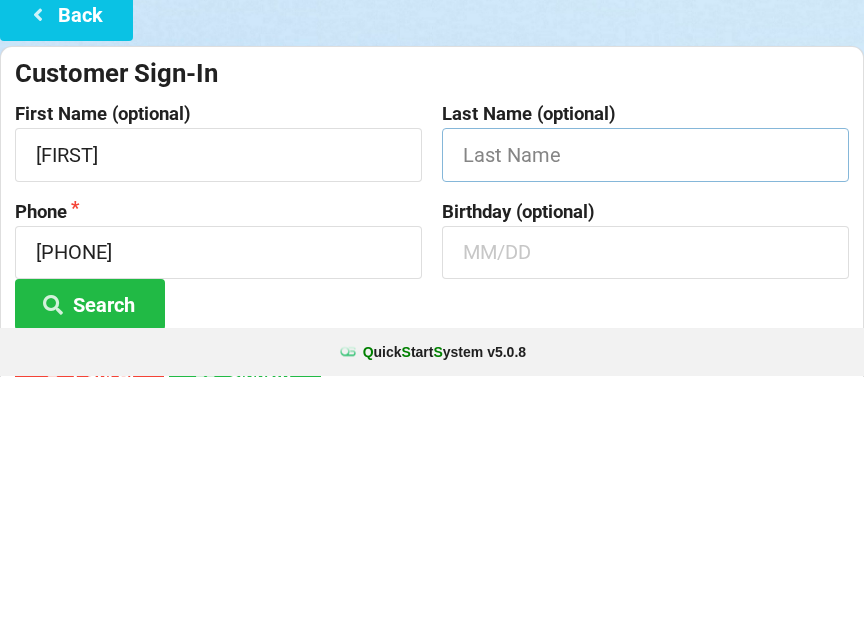 click at bounding box center [218, 410] 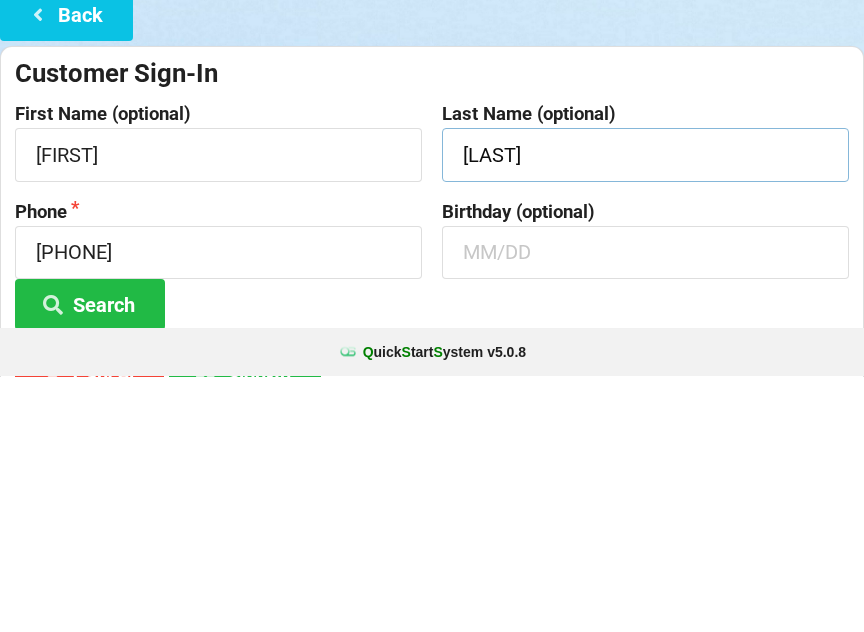 type on "[LAST]" 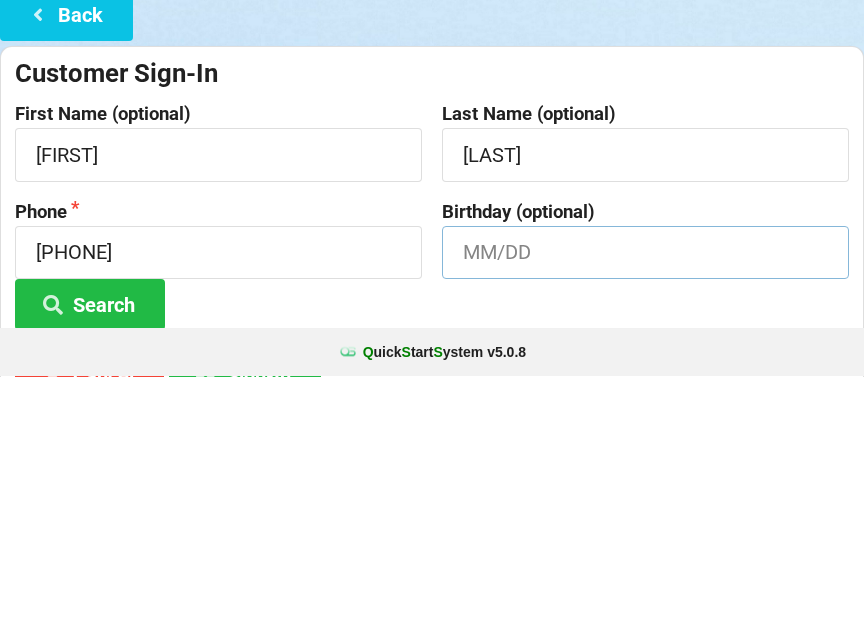 click at bounding box center [218, 410] 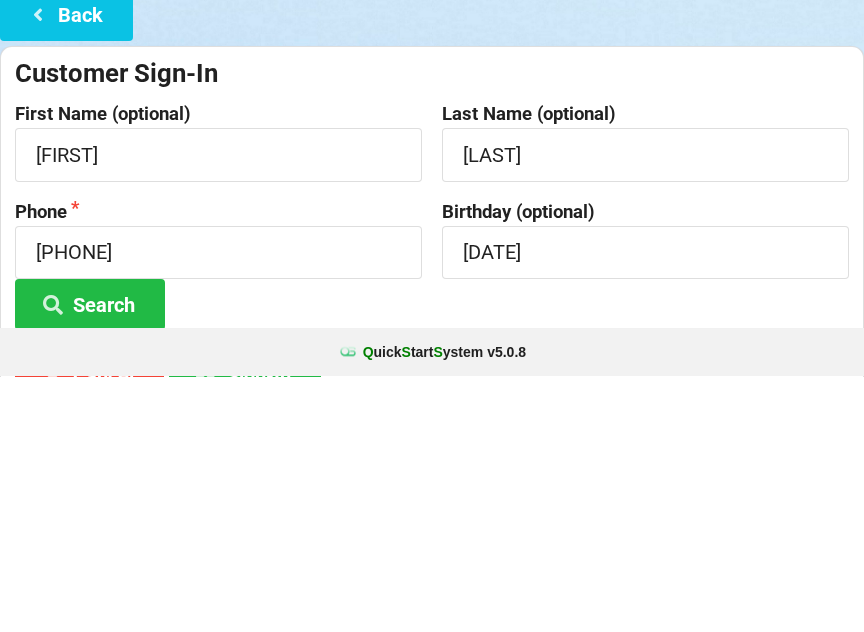 scroll, scrollTop: 147, scrollLeft: 0, axis: vertical 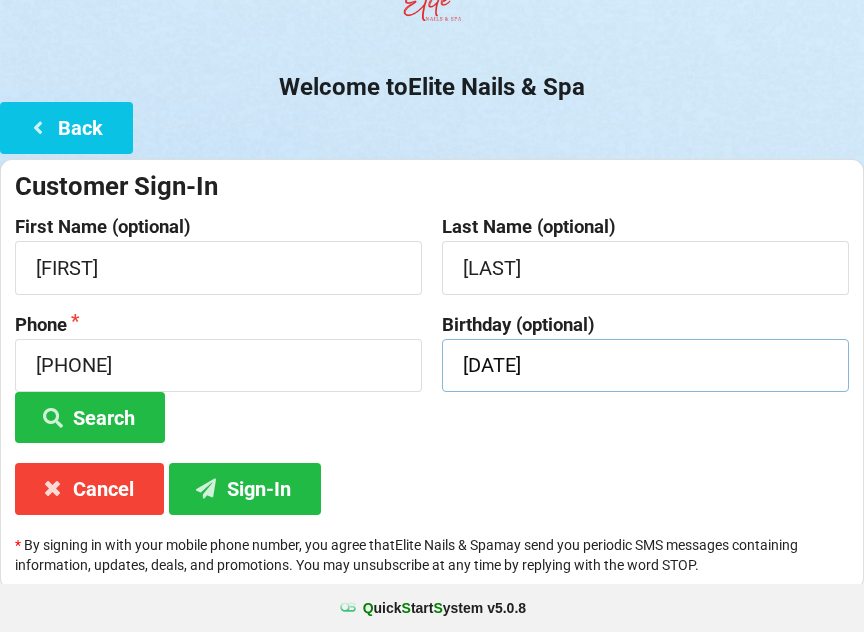 type on "[DATE]" 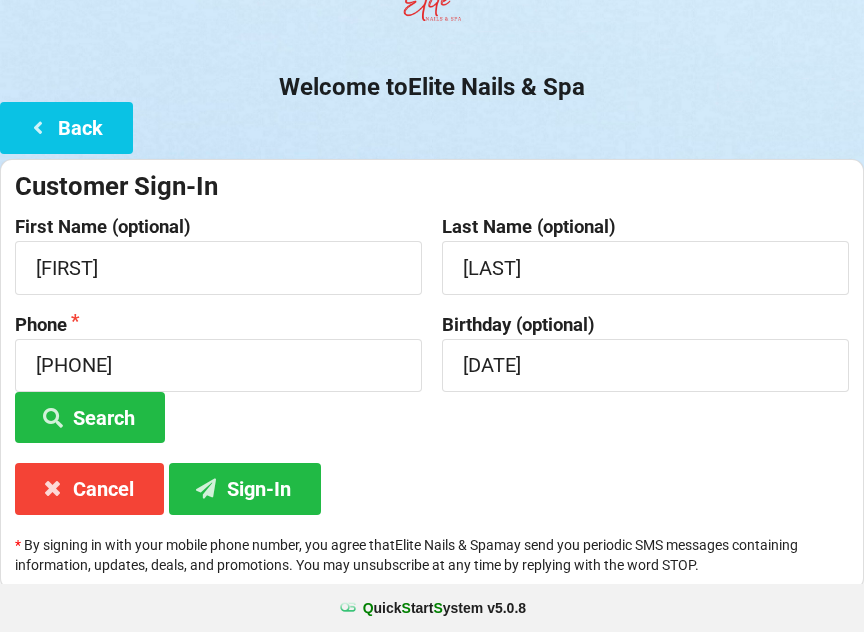 click on "Sign-In" at bounding box center (90, 417) 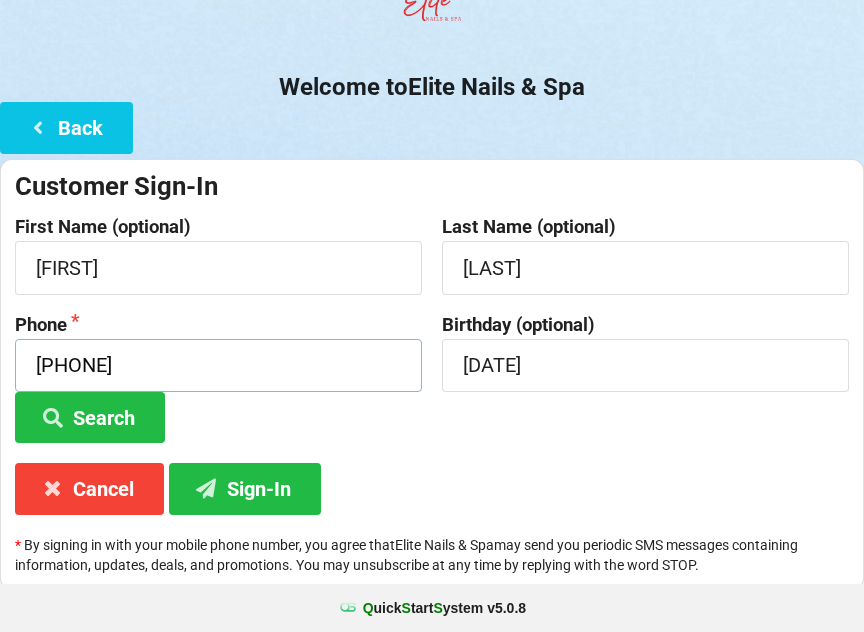 click on "[PHONE]" at bounding box center [218, 365] 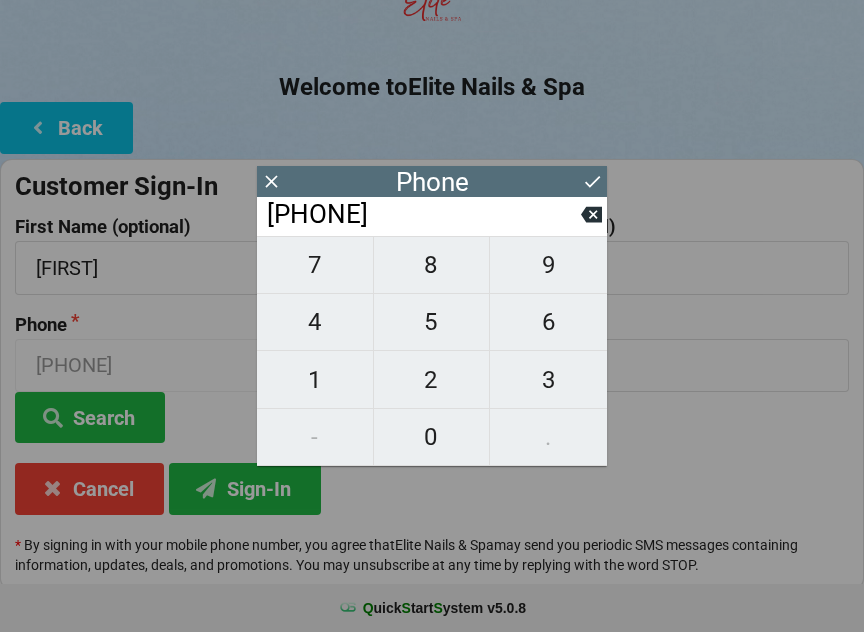 click on "6" at bounding box center [315, 265] 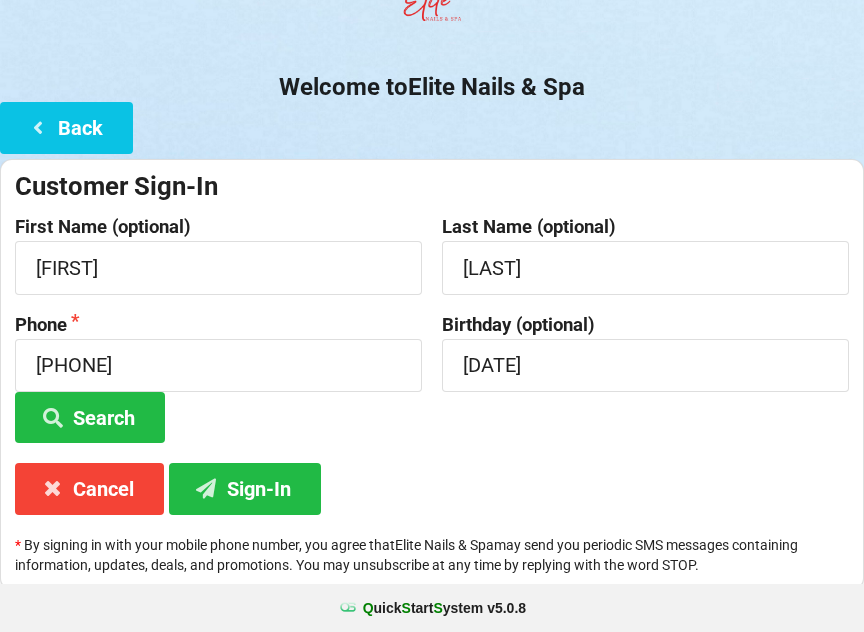 click on "Sign-In" at bounding box center (90, 417) 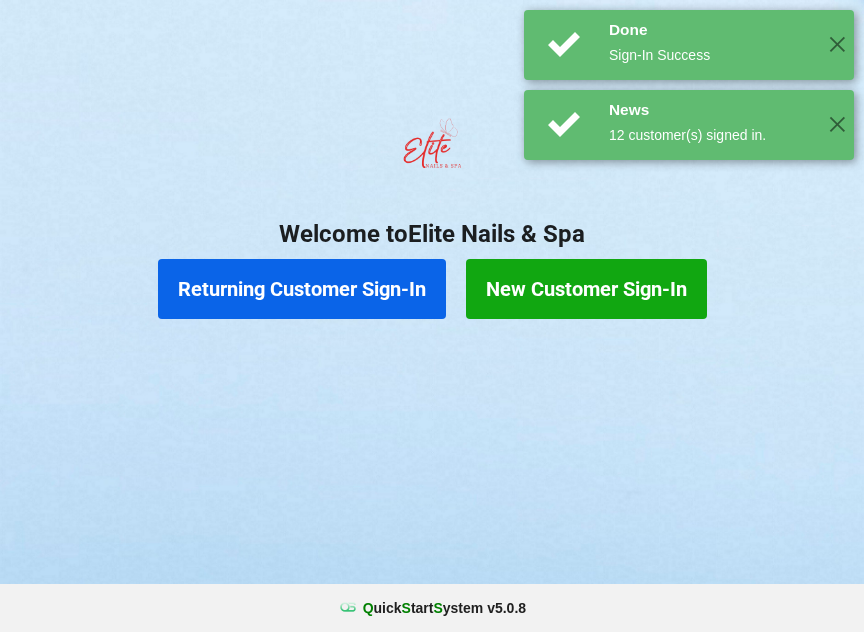 scroll, scrollTop: 0, scrollLeft: 0, axis: both 